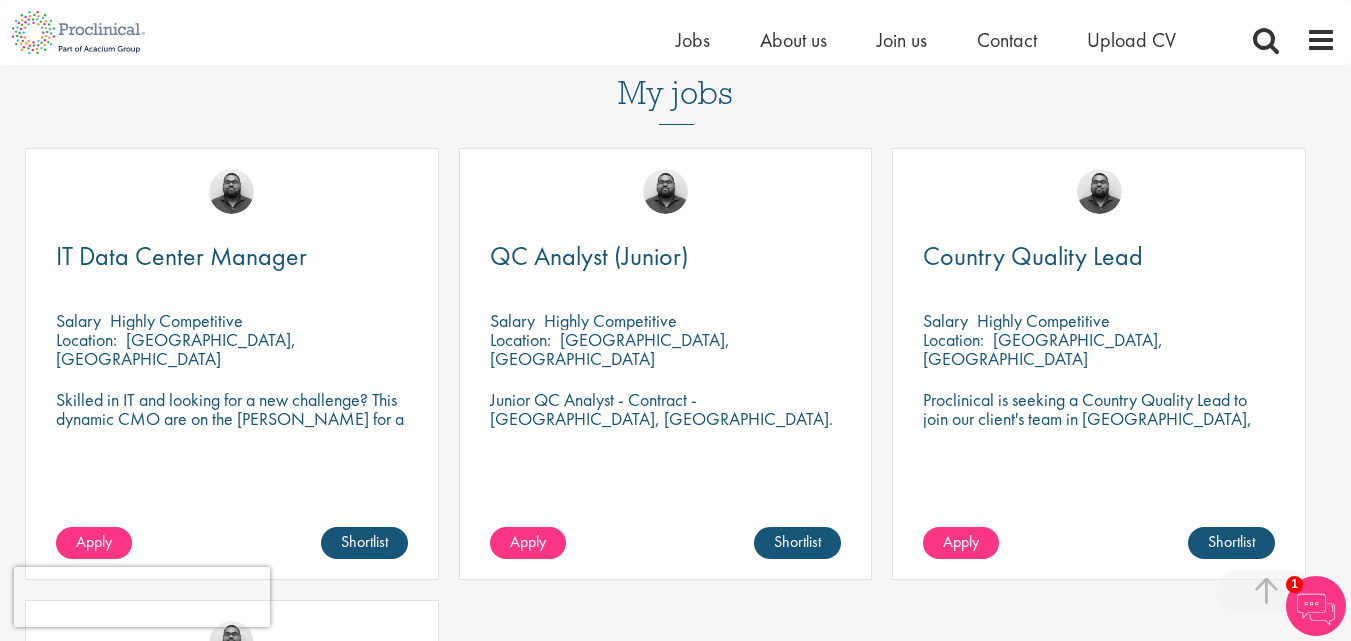 scroll, scrollTop: 623, scrollLeft: 0, axis: vertical 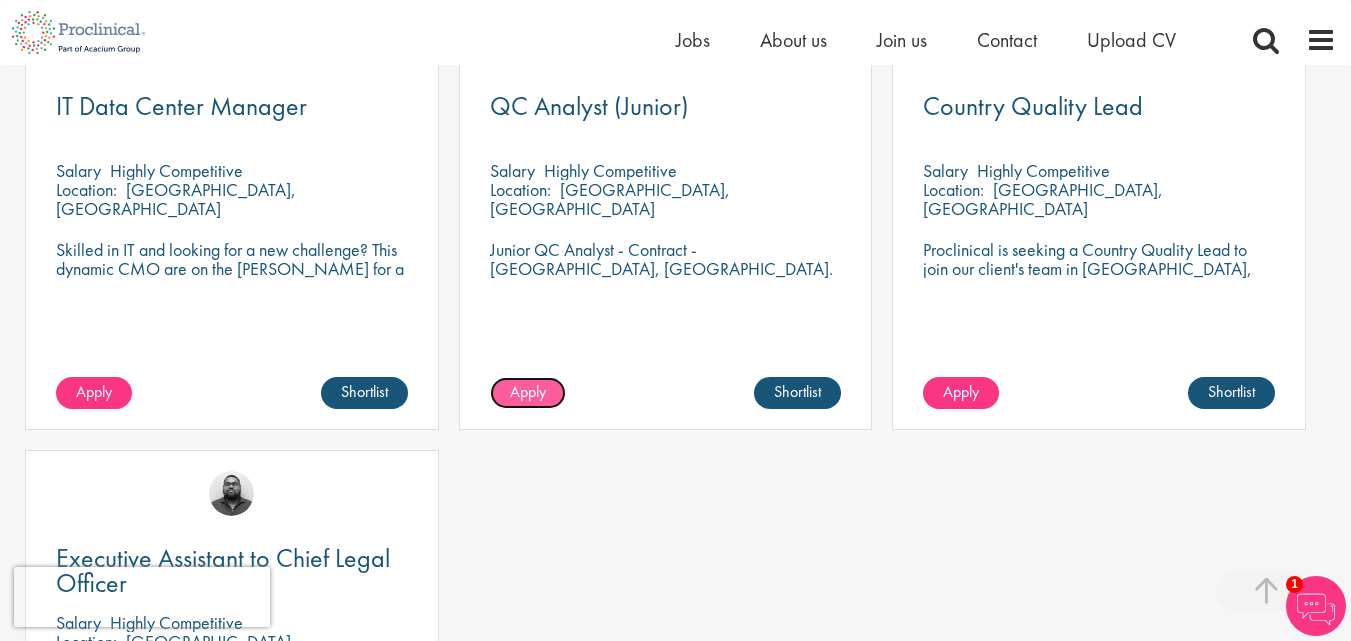 click on "Apply" at bounding box center (528, 391) 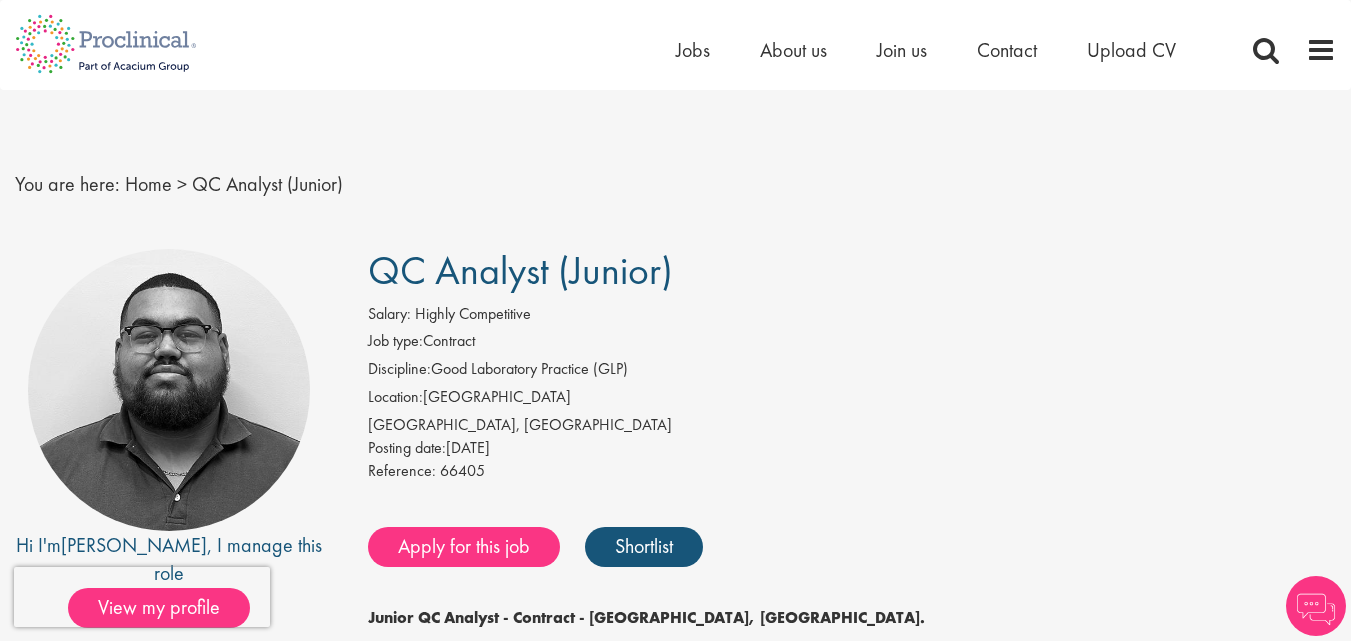 scroll, scrollTop: 0, scrollLeft: 0, axis: both 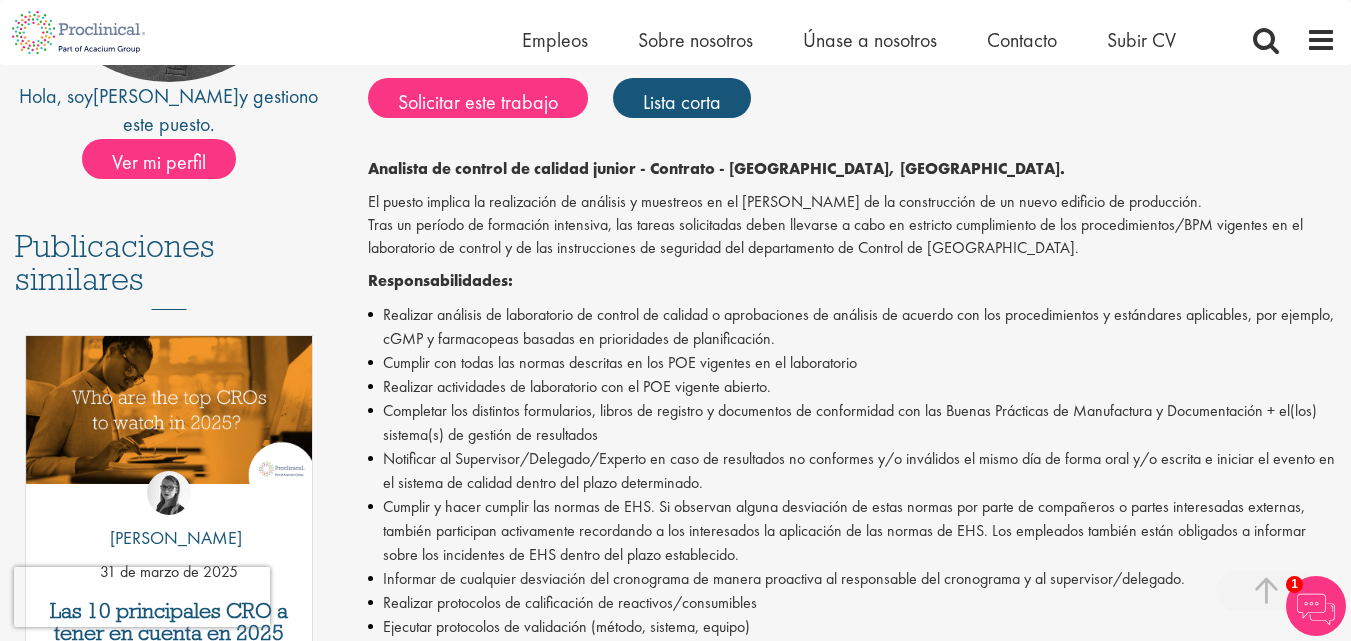 click on "Analista de control de calidad (júnior)
Salario:
Altamente competitivo
Tipo de trabajo:
Contrato
Disciplina:
Buenas Prácticas de Laboratorio (BPL)
Alquiler:
Suiza
Neuchâtel, Suiza
Fecha de publicación:
23 de julio de 2025
Referencia: 66405" at bounding box center [844, 1323] 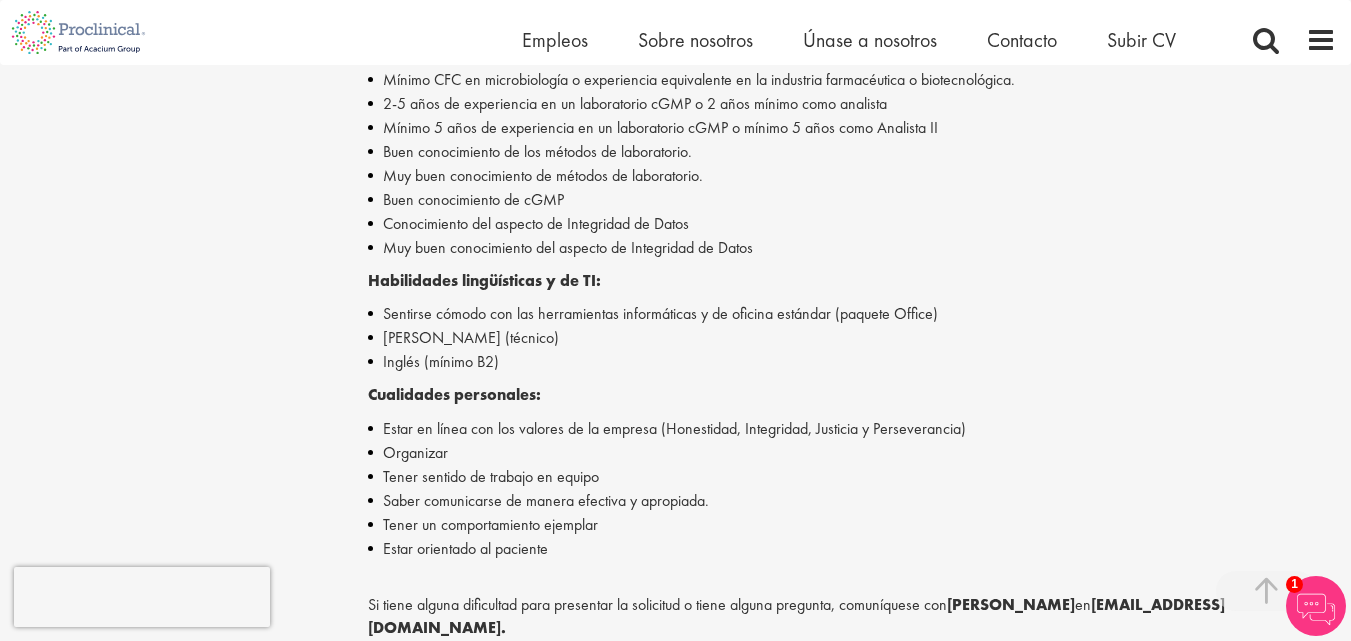scroll, scrollTop: 2205, scrollLeft: 0, axis: vertical 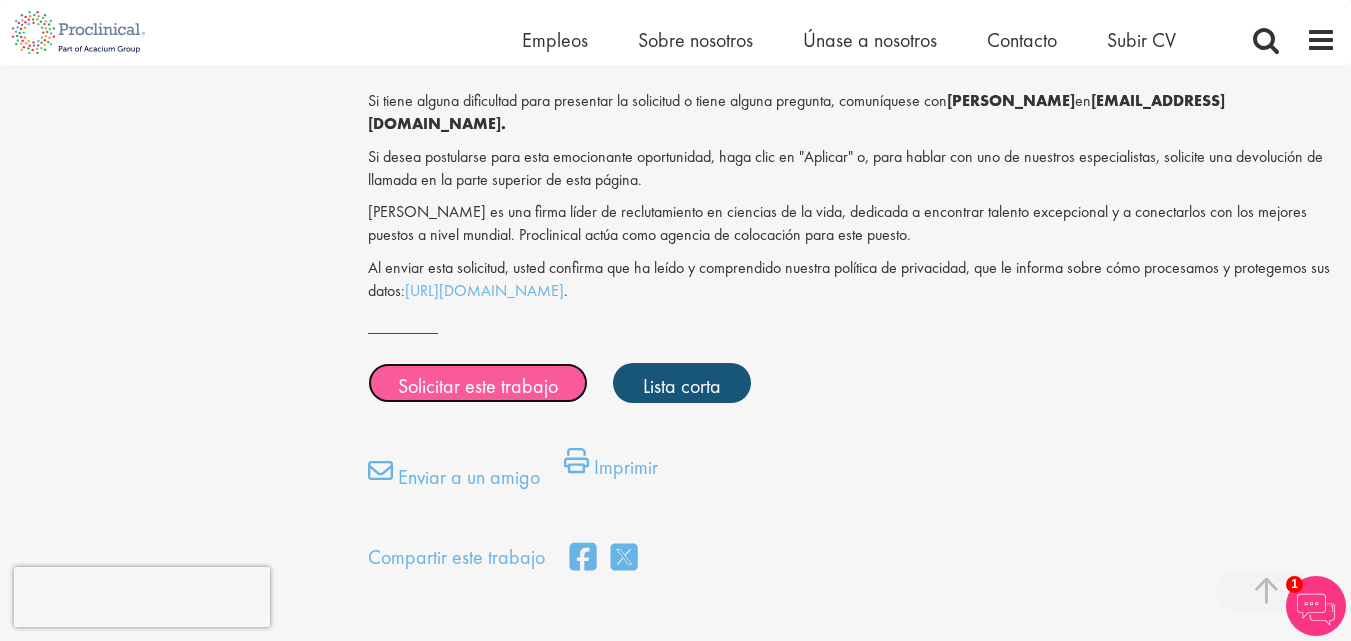 click on "Solicitar este trabajo" at bounding box center [478, 386] 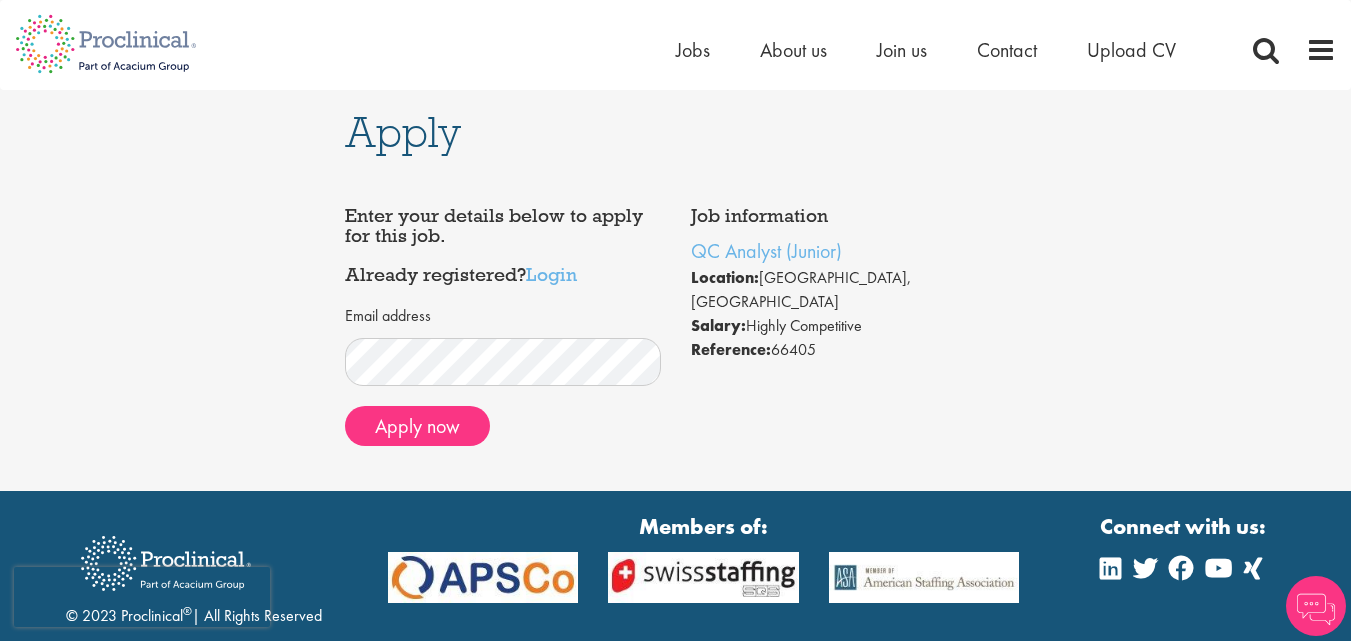 scroll, scrollTop: 0, scrollLeft: 0, axis: both 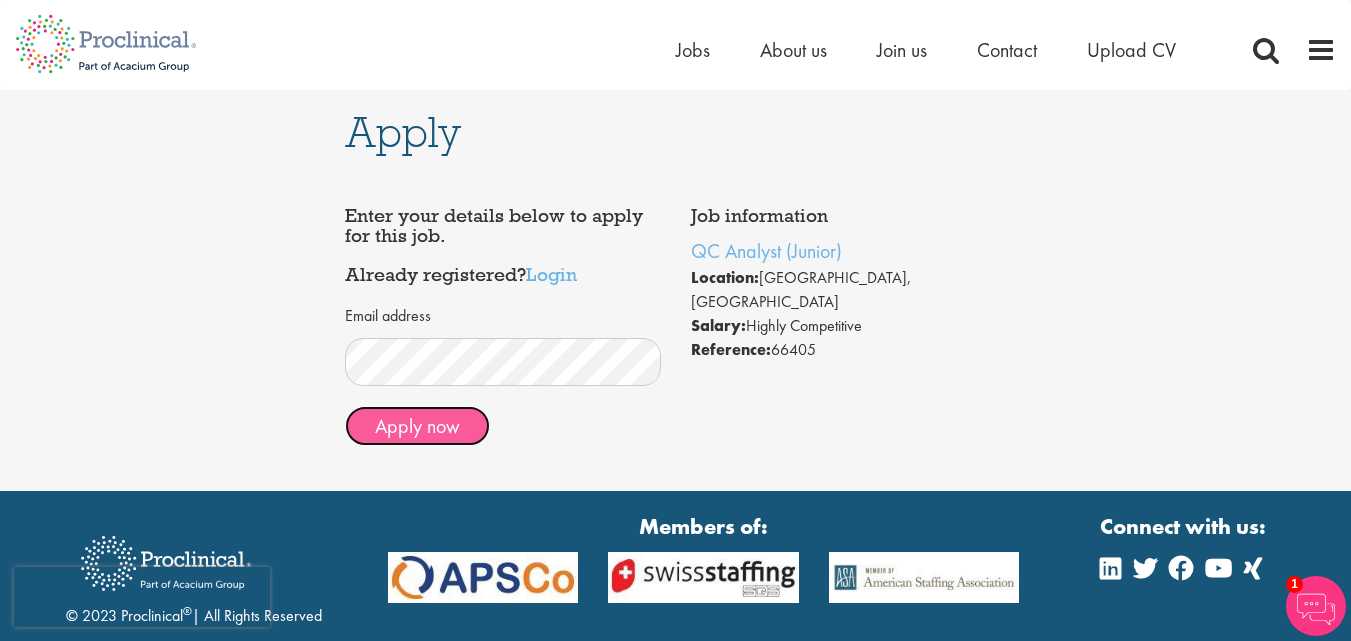 click on "Apply now" at bounding box center (417, 426) 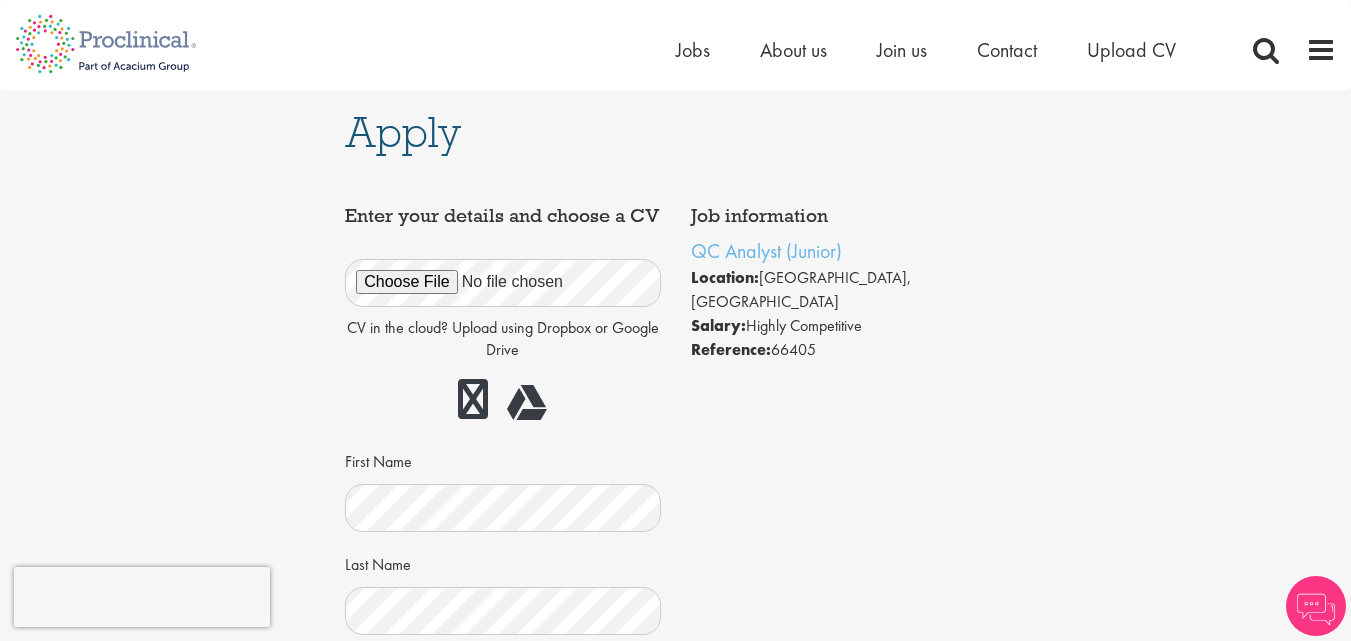 scroll, scrollTop: 0, scrollLeft: 0, axis: both 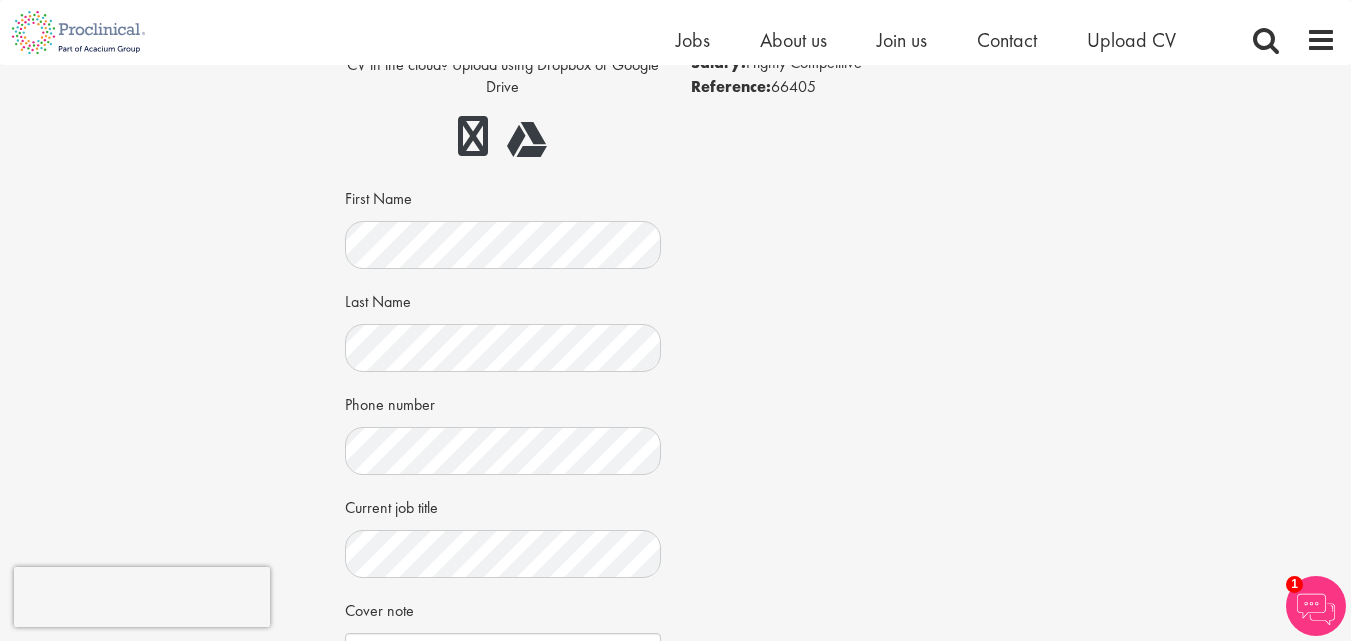 drag, startPoint x: 1365, startPoint y: 119, endPoint x: 1343, endPoint y: 250, distance: 132.83449 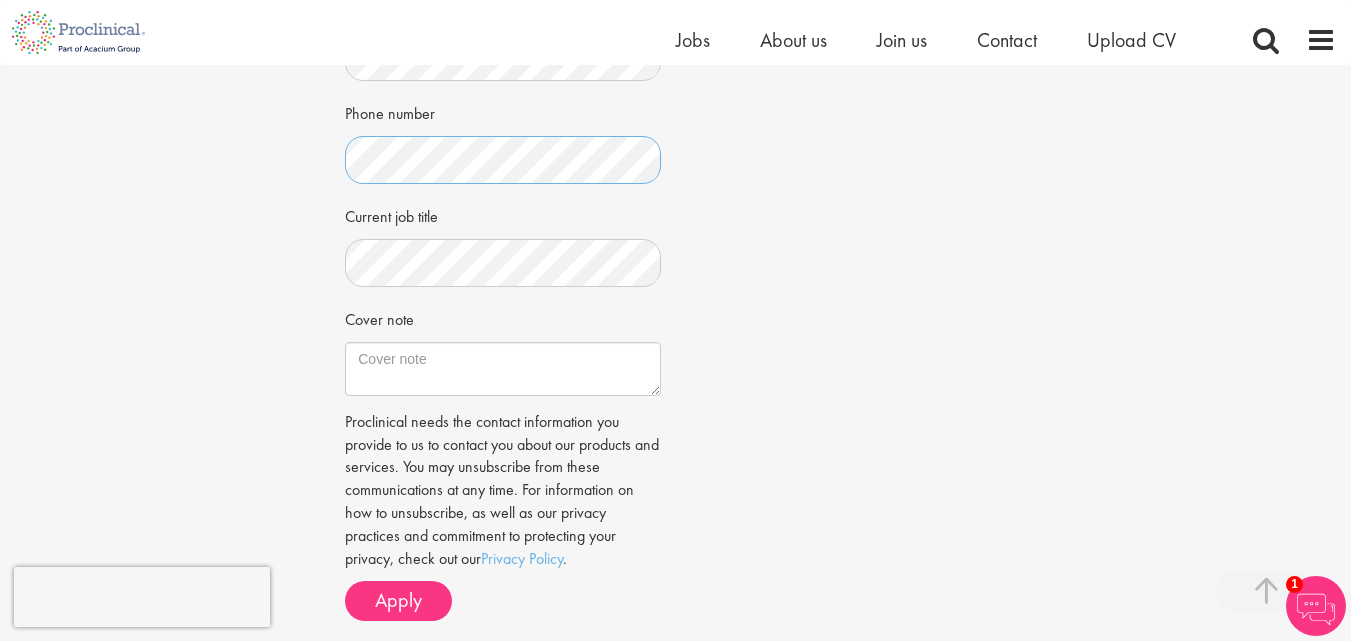 scroll, scrollTop: 544, scrollLeft: 0, axis: vertical 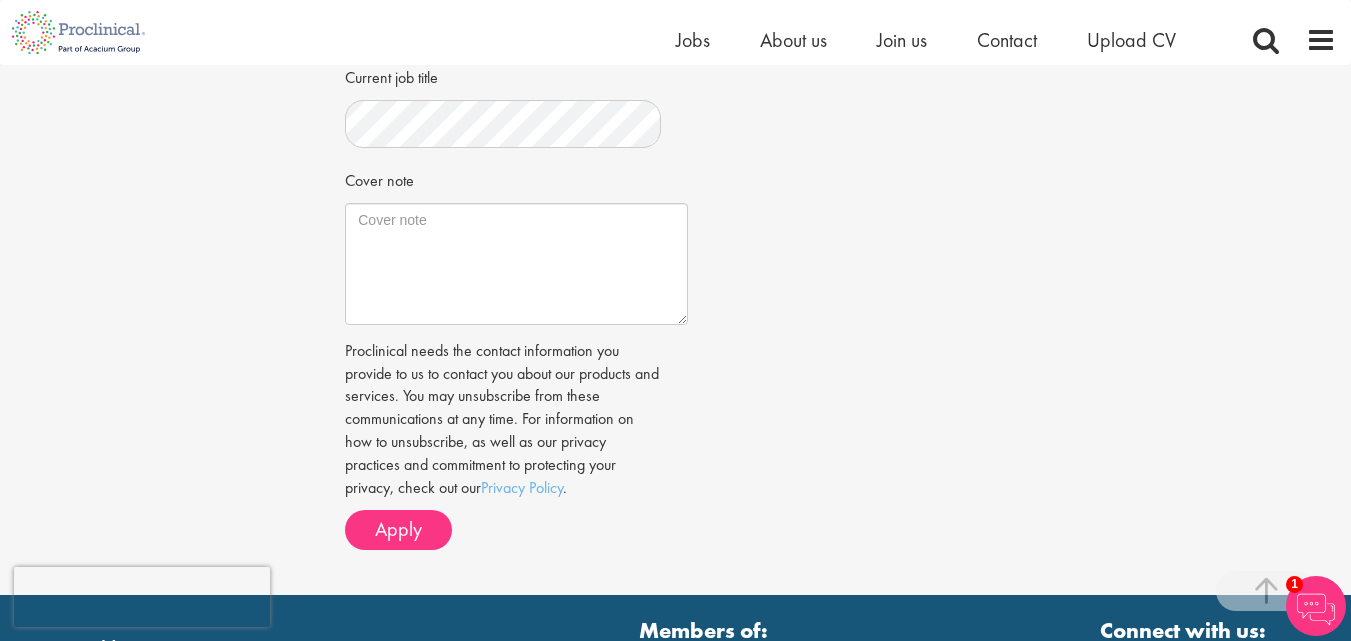 drag, startPoint x: 656, startPoint y: 272, endPoint x: 686, endPoint y: 343, distance: 77.07788 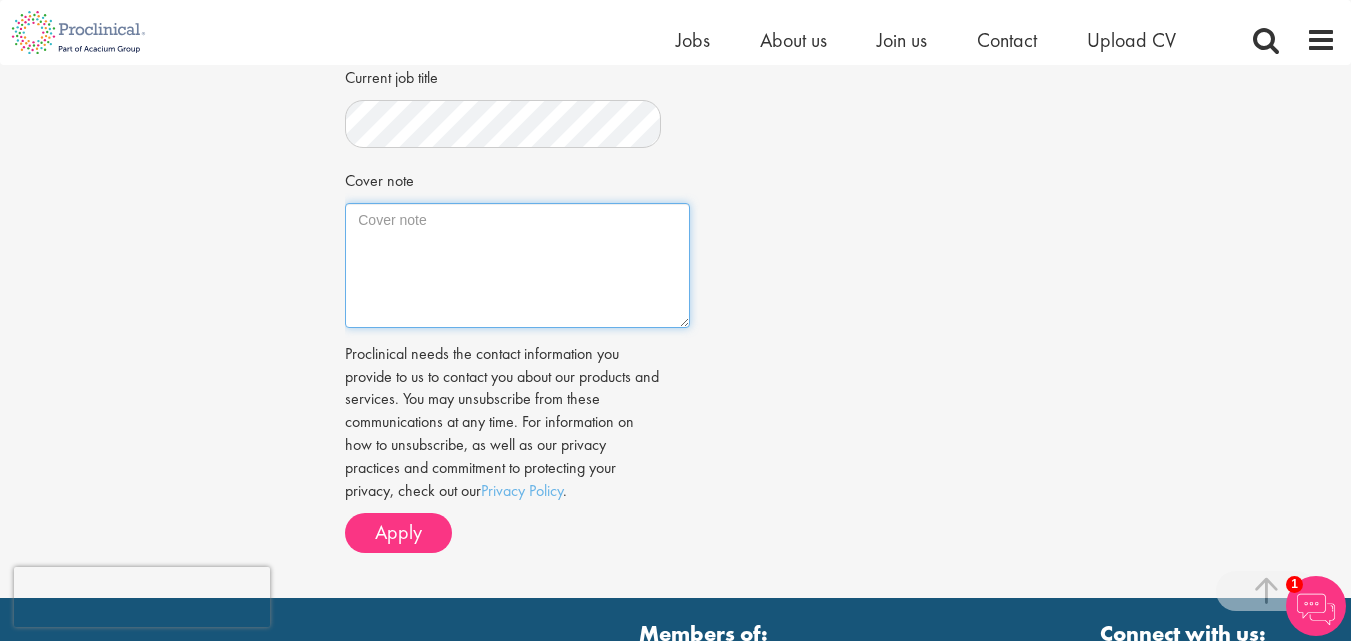 click on "Cover note" at bounding box center [517, 265] 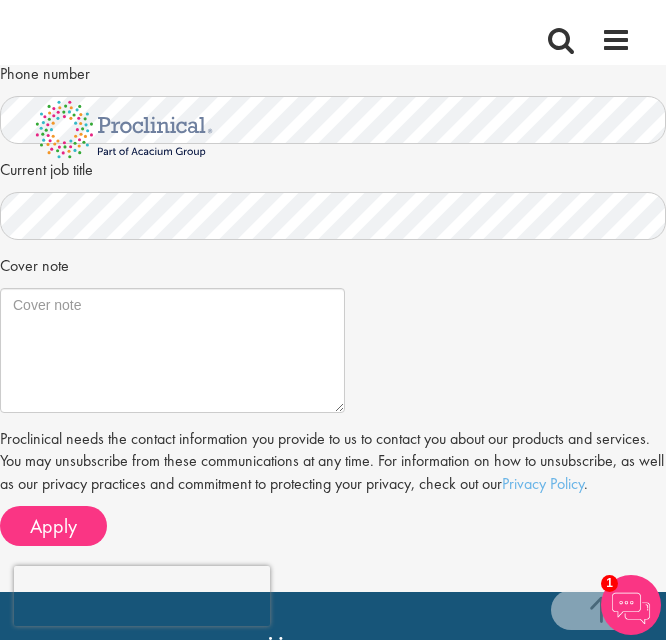 click on "CV in the cloud? Upload using Dropbox or Google Drive
First Name" at bounding box center (333, 124) 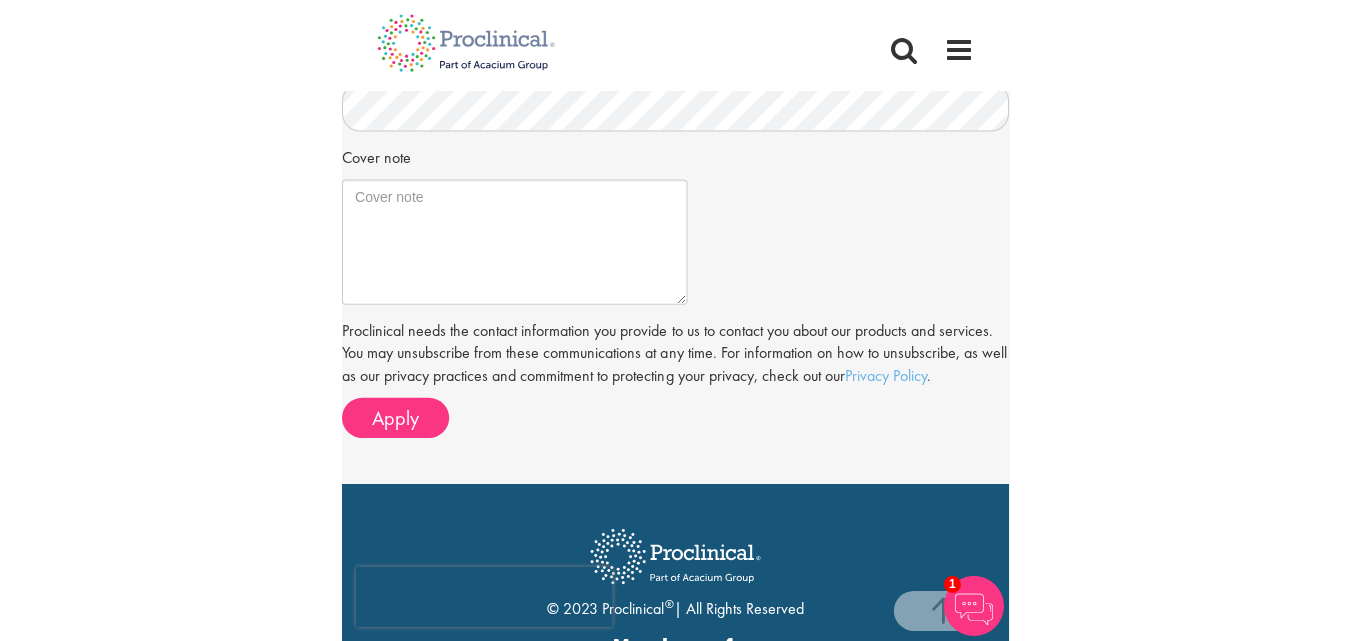 scroll, scrollTop: 813, scrollLeft: 0, axis: vertical 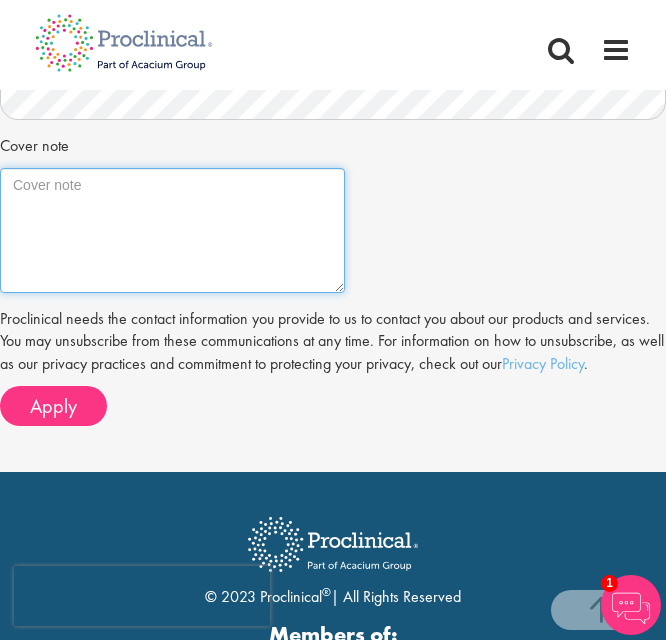click on "Cover note" at bounding box center [172, 230] 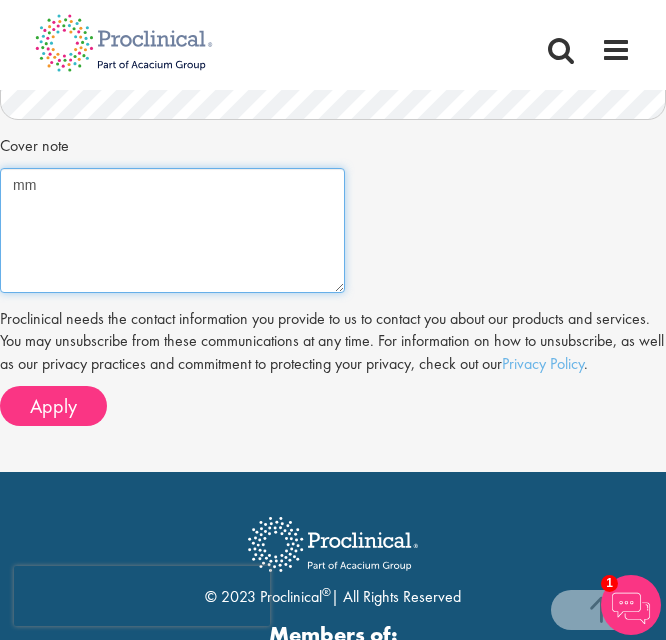 type on "m" 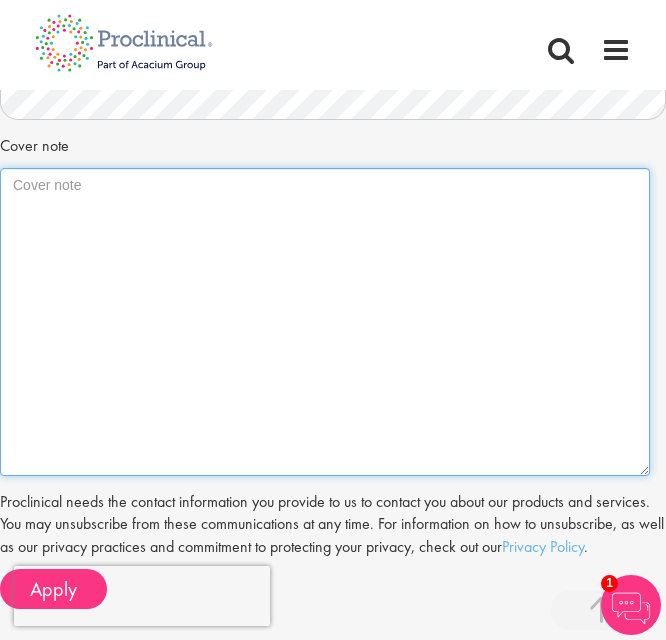 drag, startPoint x: 340, startPoint y: 288, endPoint x: 646, endPoint y: 470, distance: 356.0337 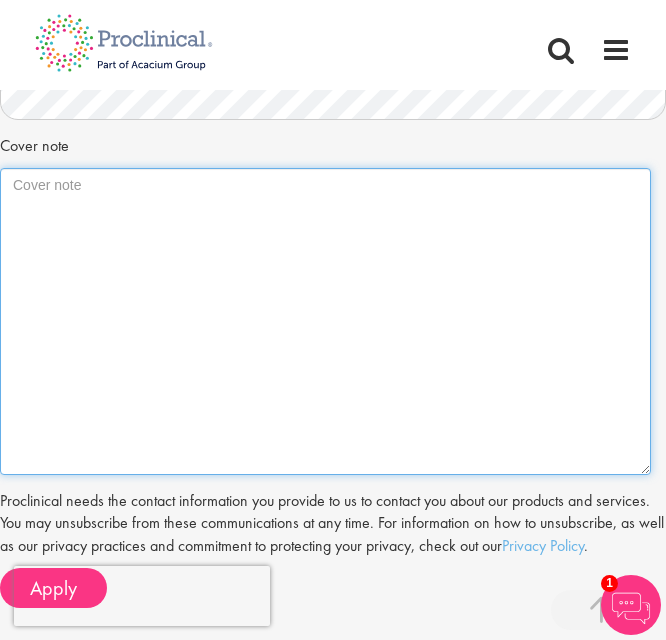 click on "Cover note" at bounding box center (325, 321) 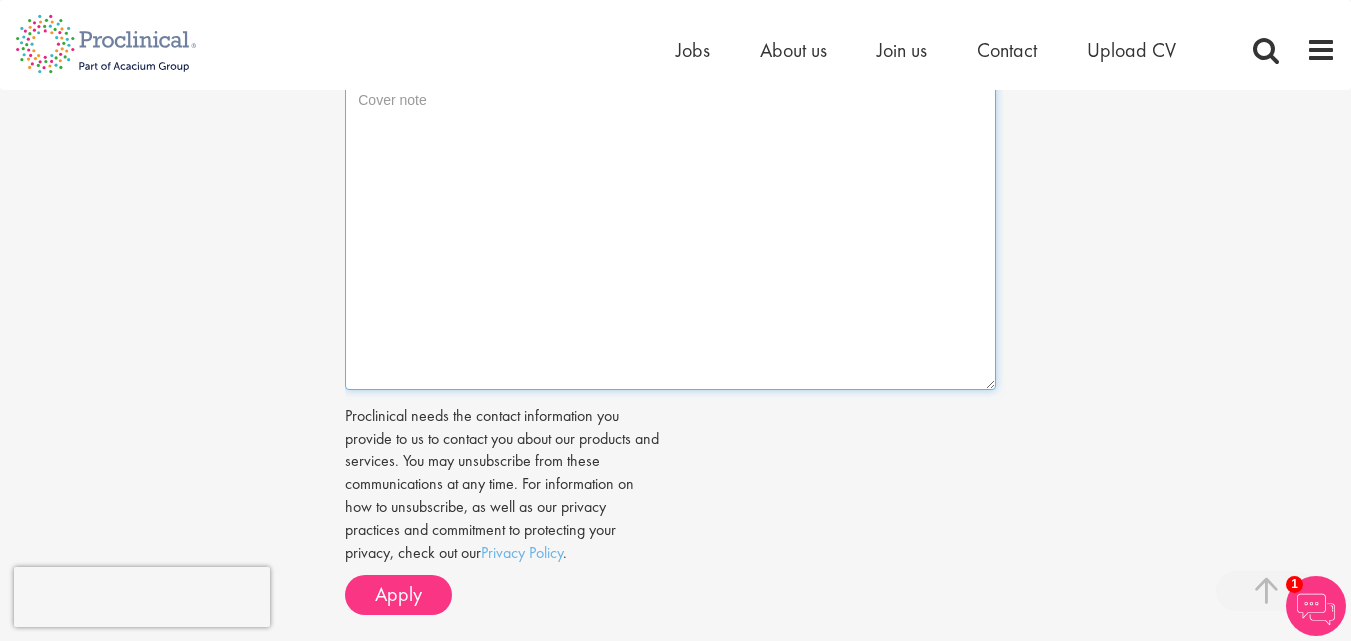 click on "Cover note" at bounding box center [670, 236] 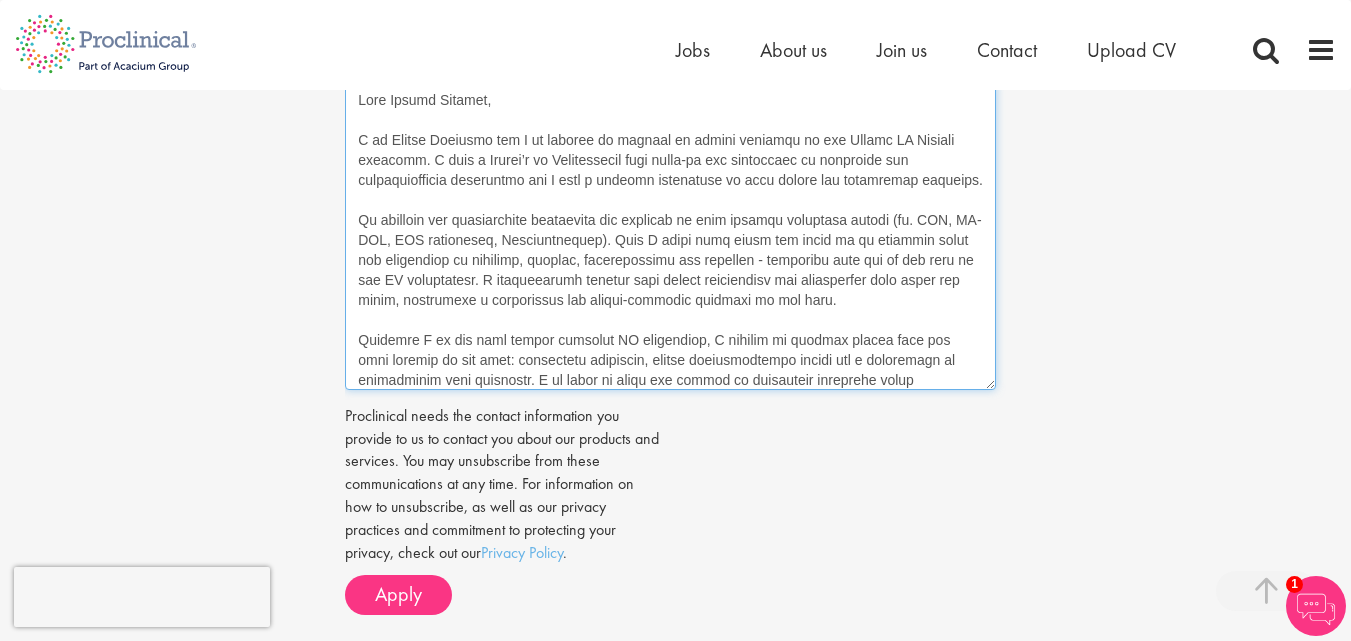 scroll, scrollTop: 180, scrollLeft: 0, axis: vertical 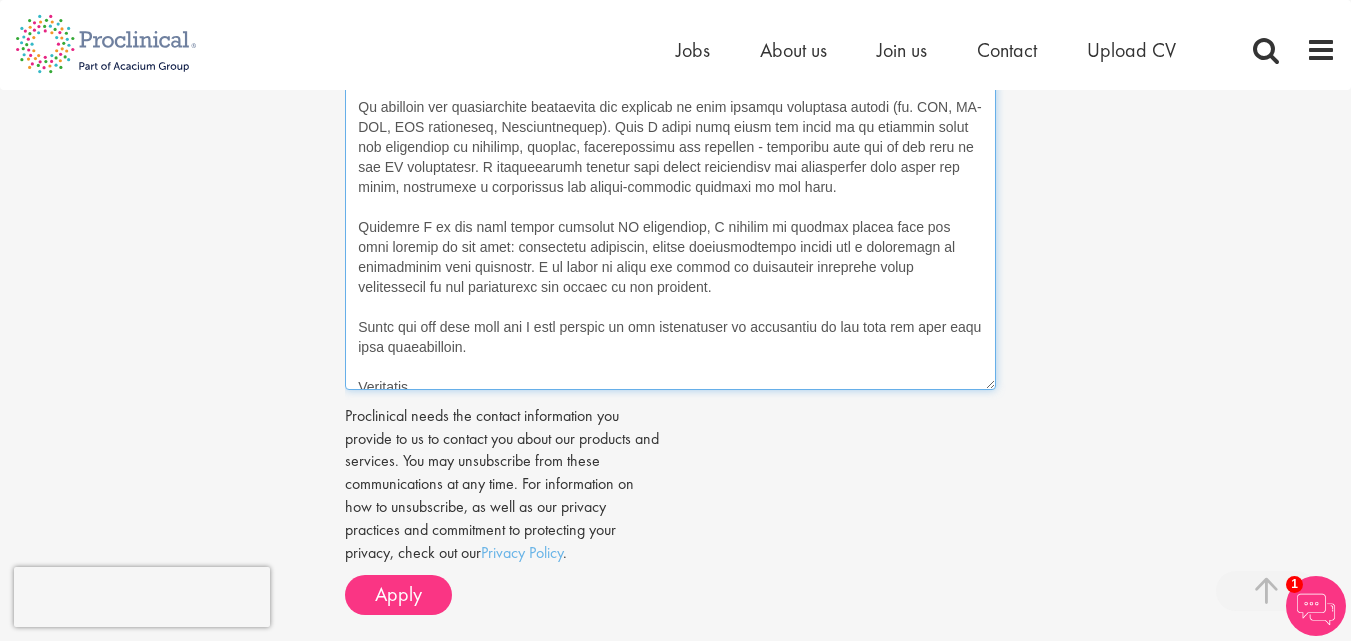 drag, startPoint x: 666, startPoint y: 148, endPoint x: 859, endPoint y: 171, distance: 194.36563 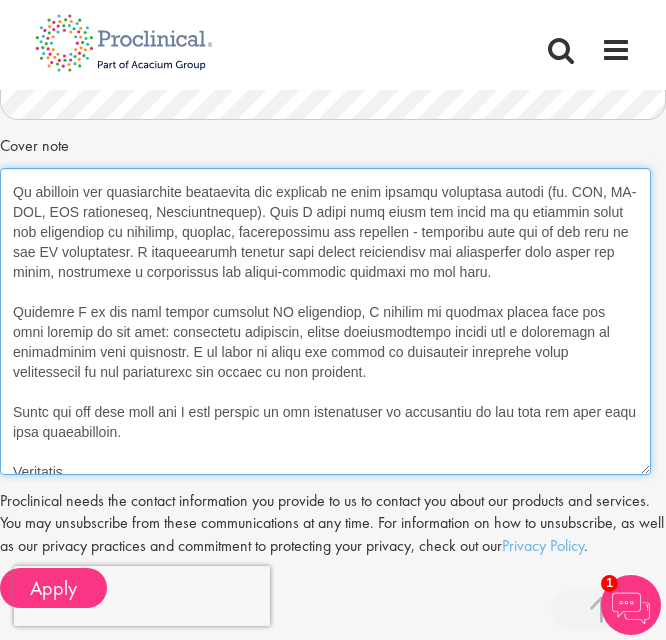click on "Cover note" at bounding box center (325, 321) 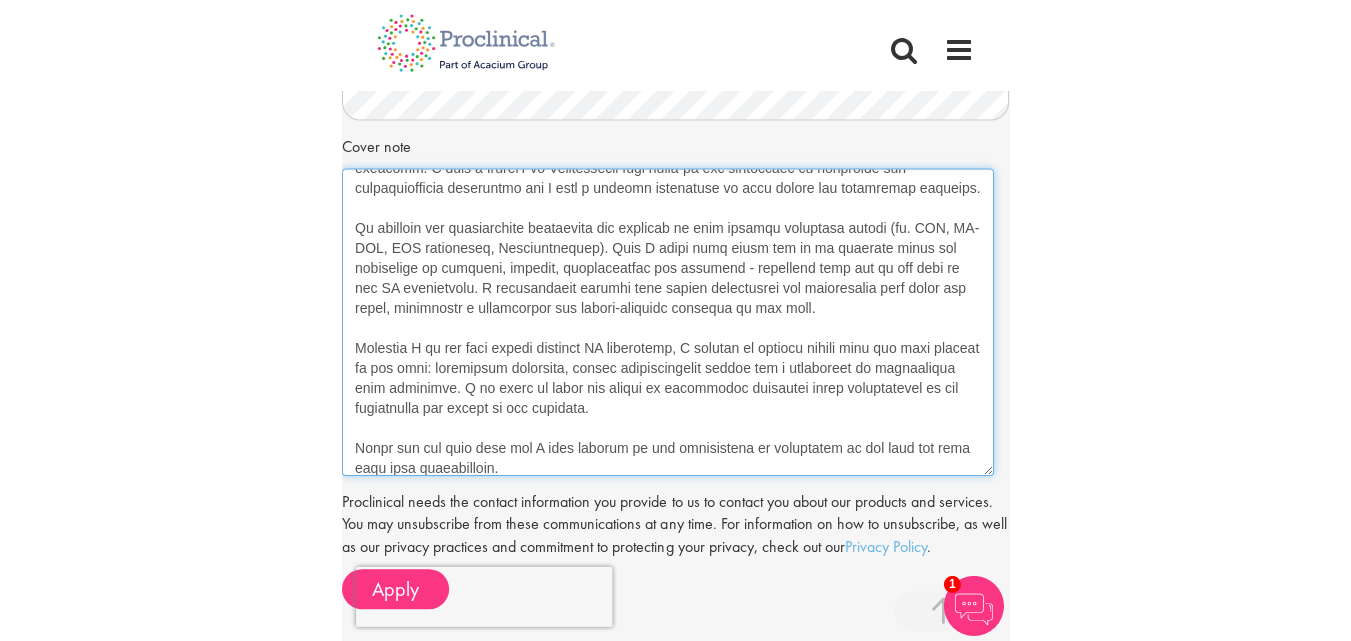 scroll, scrollTop: 80, scrollLeft: 0, axis: vertical 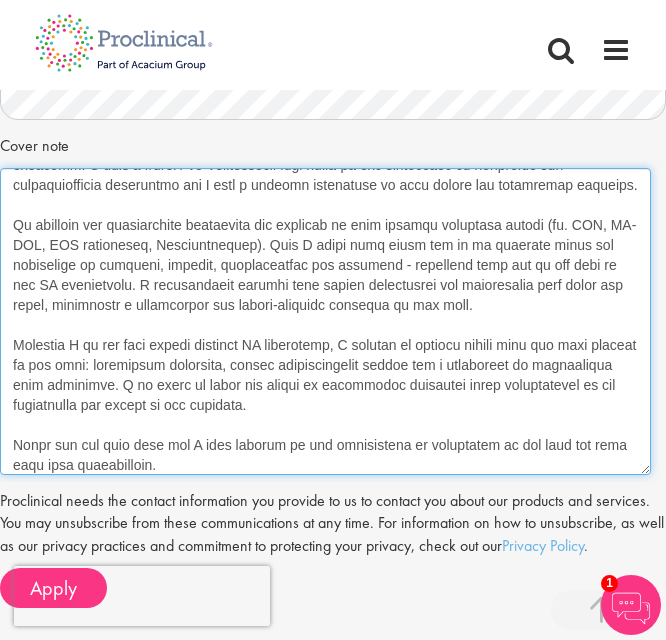 click on "Cover note" at bounding box center (325, 321) 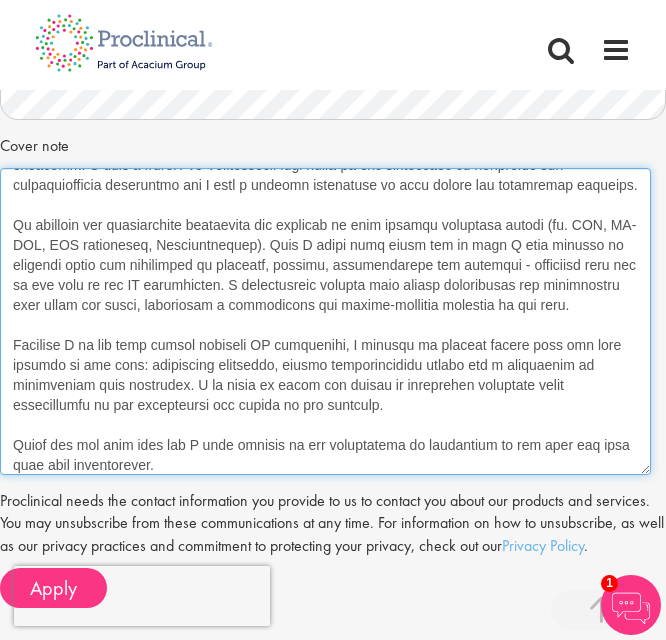 drag, startPoint x: 136, startPoint y: 264, endPoint x: 67, endPoint y: 267, distance: 69.065186 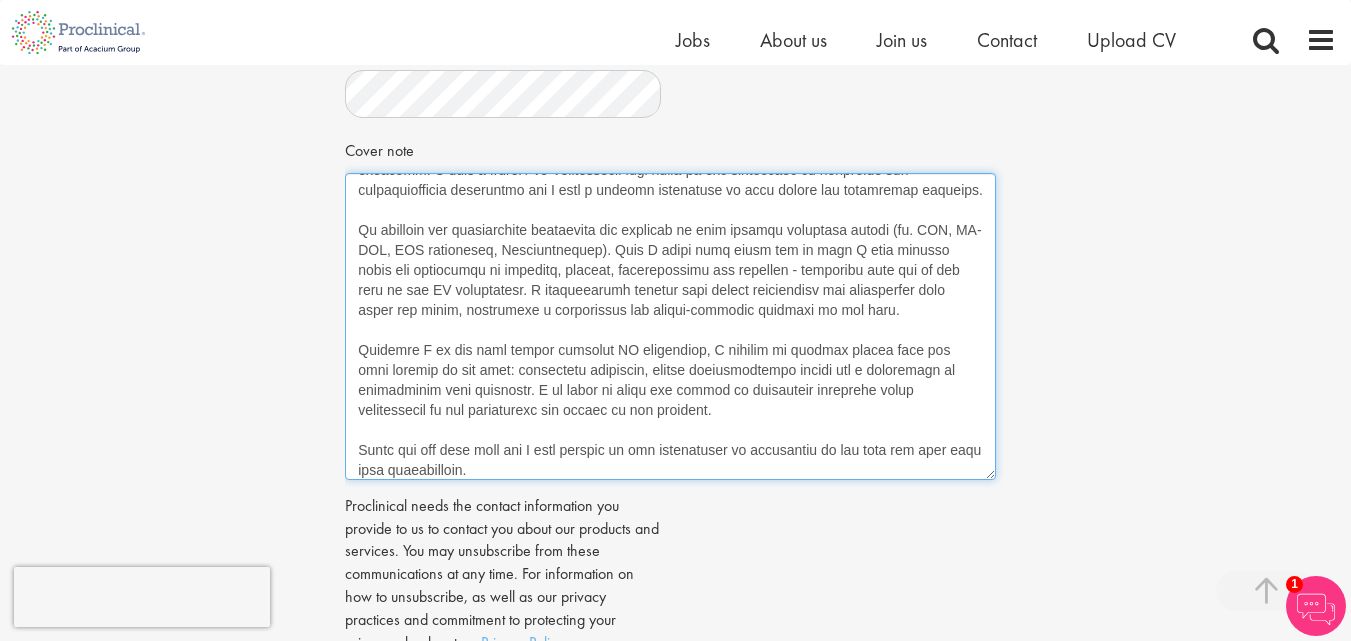 scroll, scrollTop: 678, scrollLeft: 0, axis: vertical 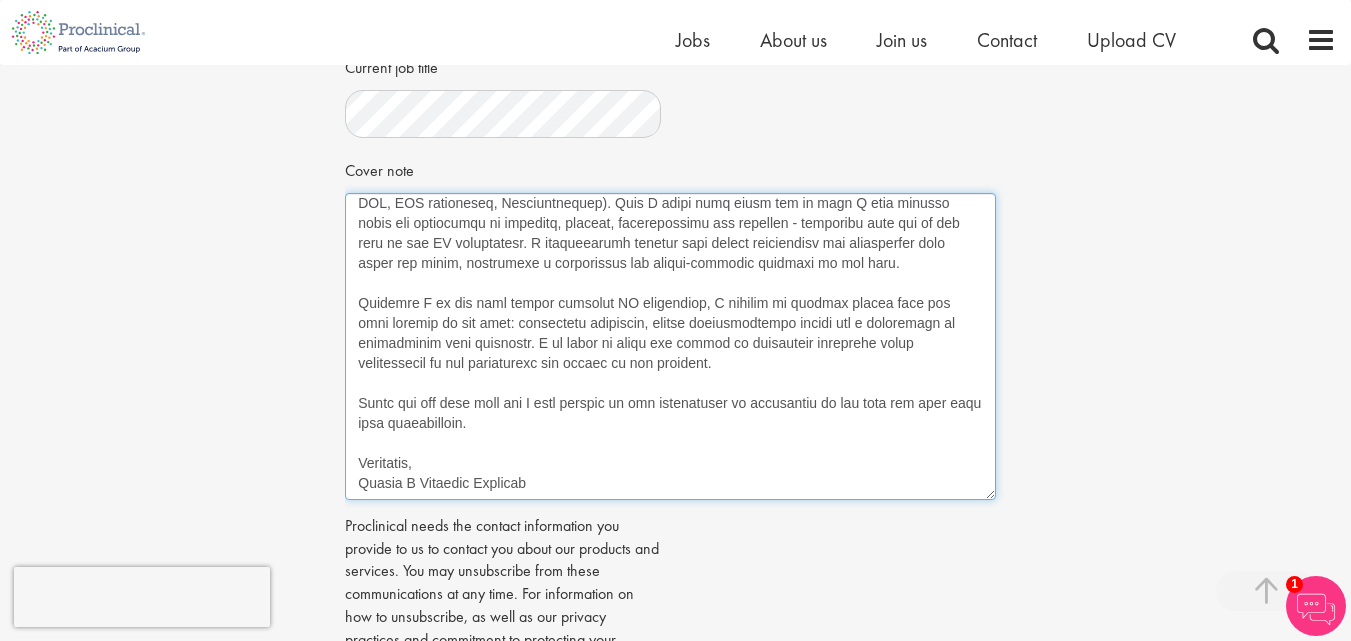 type on "Dear Ashley Bennett,
I am Raquel González and I am writing to express my strong interest in the Junior QC Analyst position. I have a Master’s in Microbiology with hands-on lab experience in molecular and microbiological techniques and I have a genuine motivation to grow within the scientific industry.
My academic and professional background has provided me with diverse technical skills (eg. PCR, RT-PCR, RNA extraction, Immunoblotting). What I would also stand out is what I have learned about the importance of accuracy, routine, communication and teamwork - qualities that are at the core of any QC environment. I collaborated closely with fellow researchers and coordinated with other lab teams, developing a disciplined and detail-oriented approach to lab work.
Although I do not have direct industry QC experience, I believe my profile aligns with the core demands of the role: scientific precision, strong organizational habits and a commitment to maintaining high standards. I am eager to apply and expand my..." 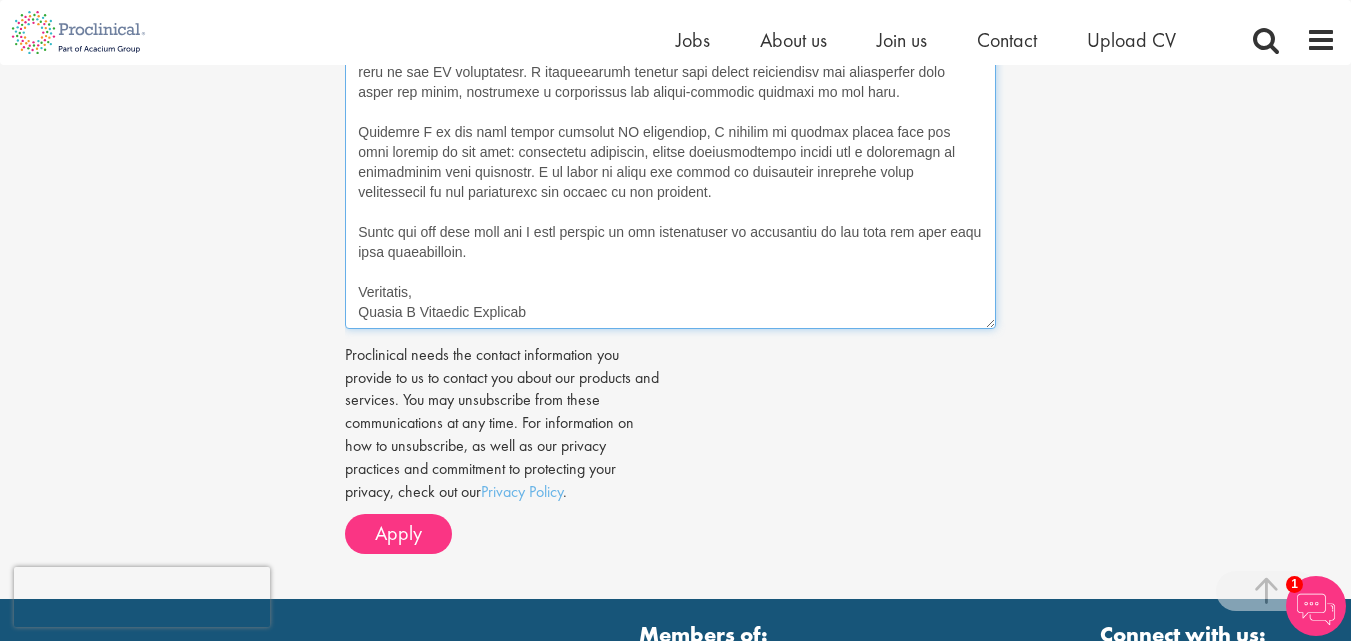 scroll, scrollTop: 927, scrollLeft: 0, axis: vertical 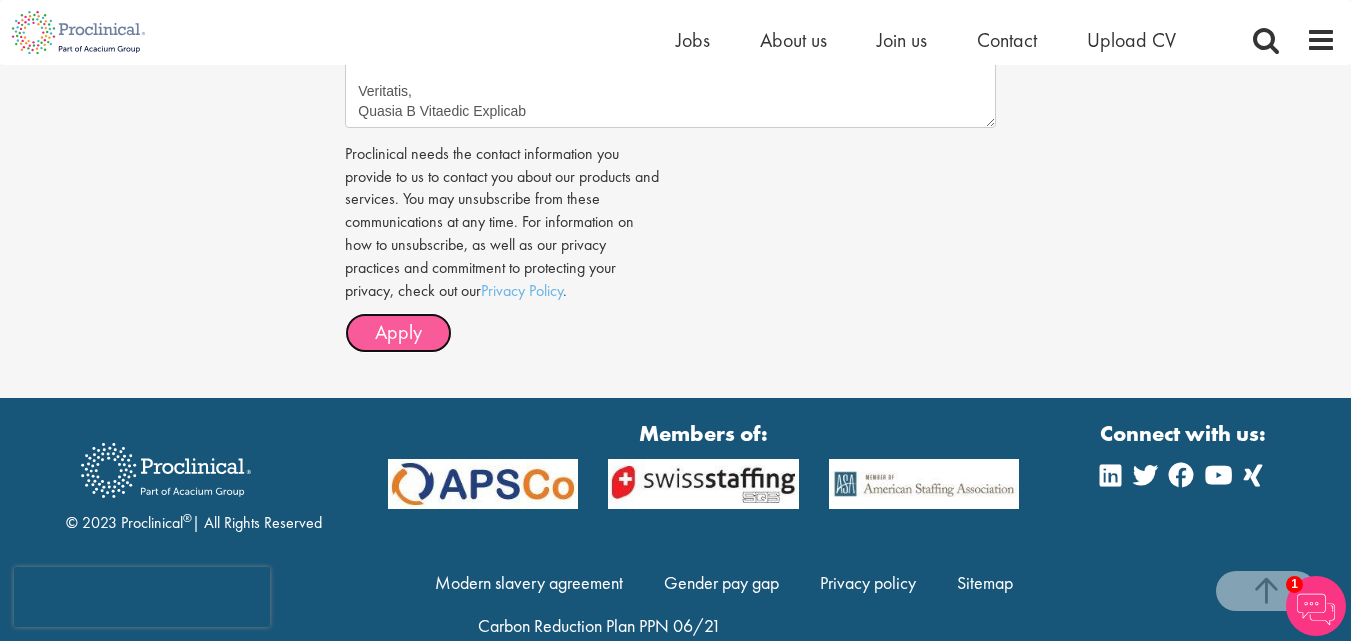click on "Apply" at bounding box center (398, 333) 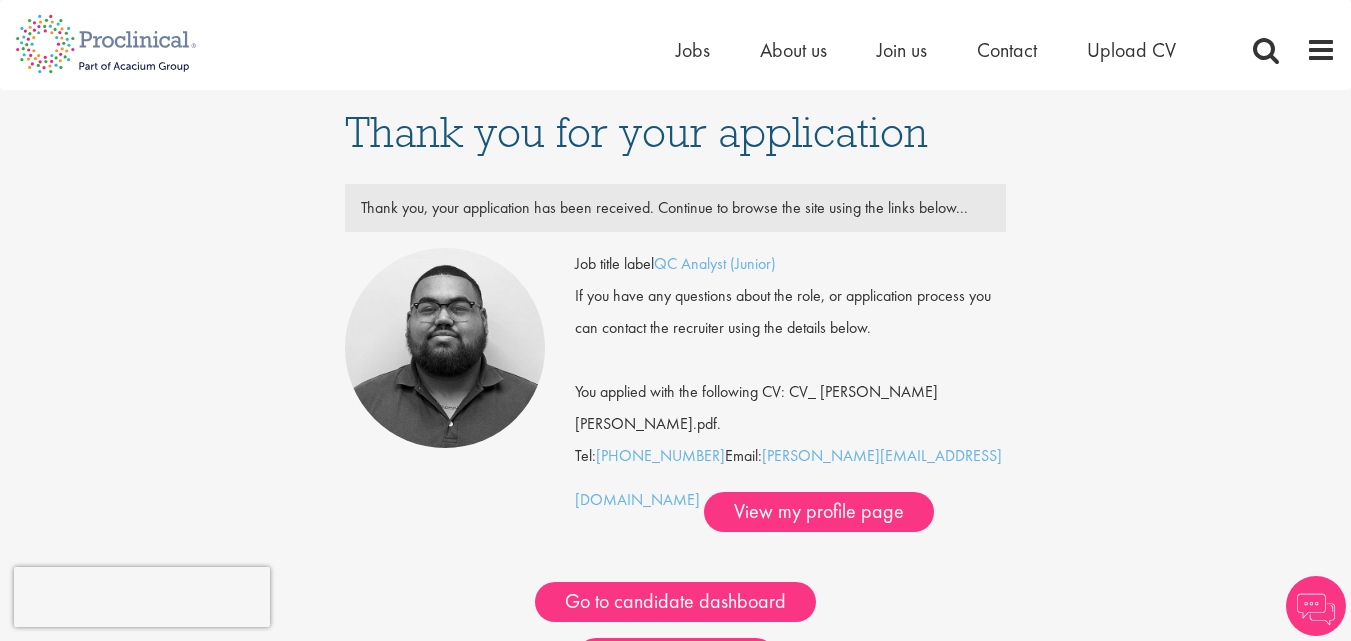 scroll, scrollTop: 0, scrollLeft: 0, axis: both 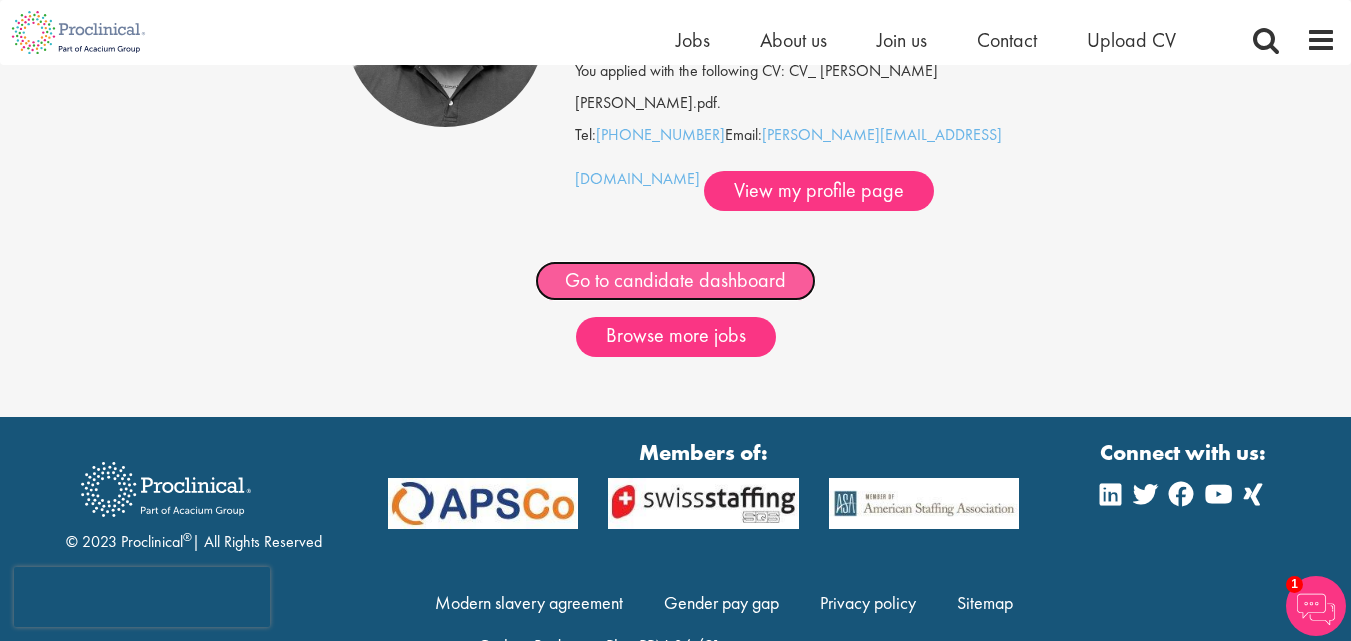 click on "Go to candidate dashboard" at bounding box center [675, 281] 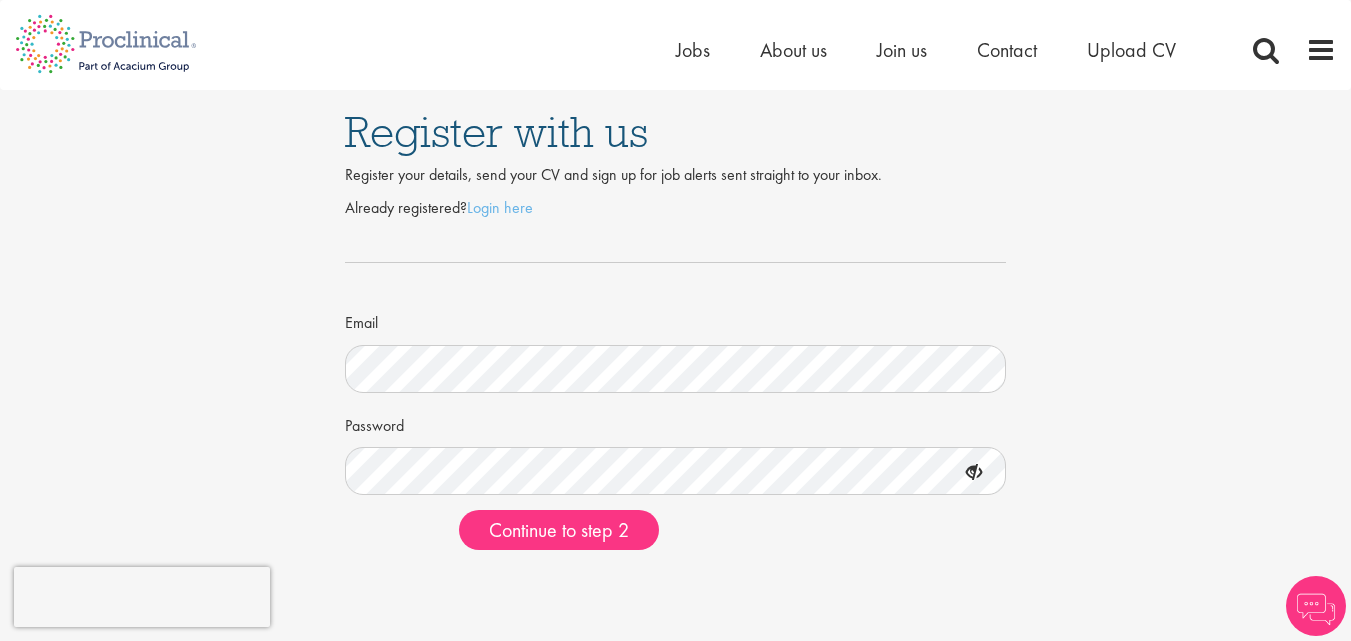 scroll, scrollTop: 0, scrollLeft: 0, axis: both 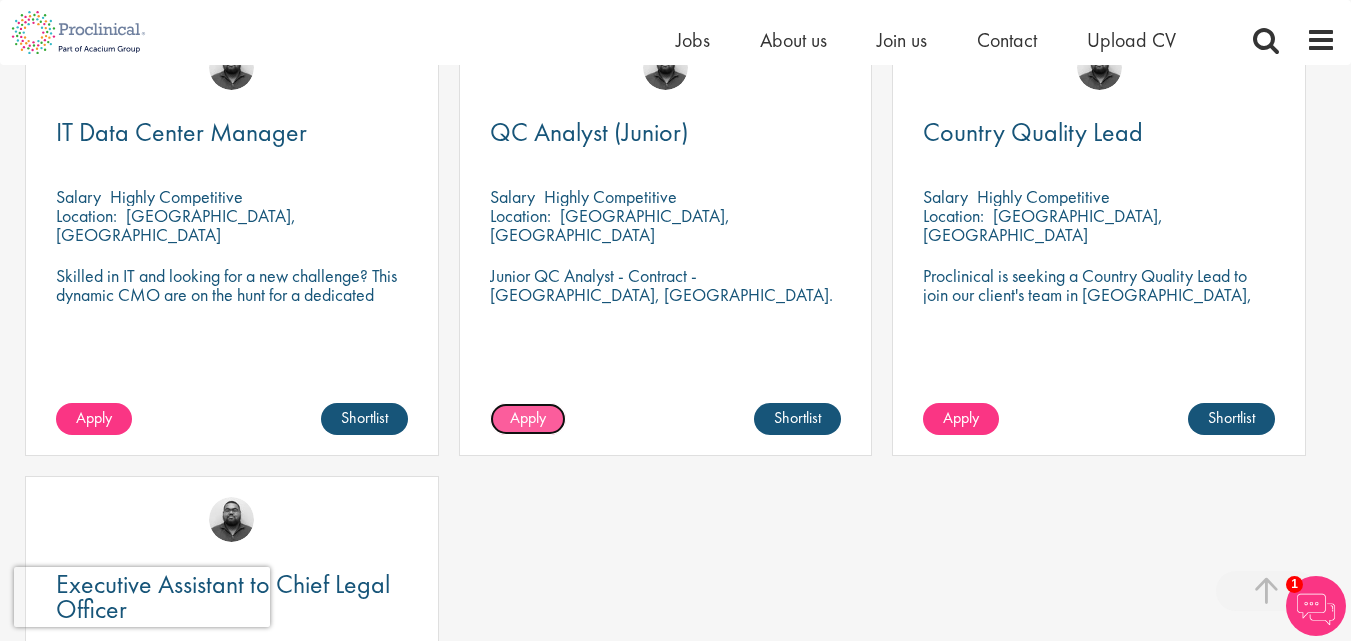 click on "Apply" at bounding box center [528, 417] 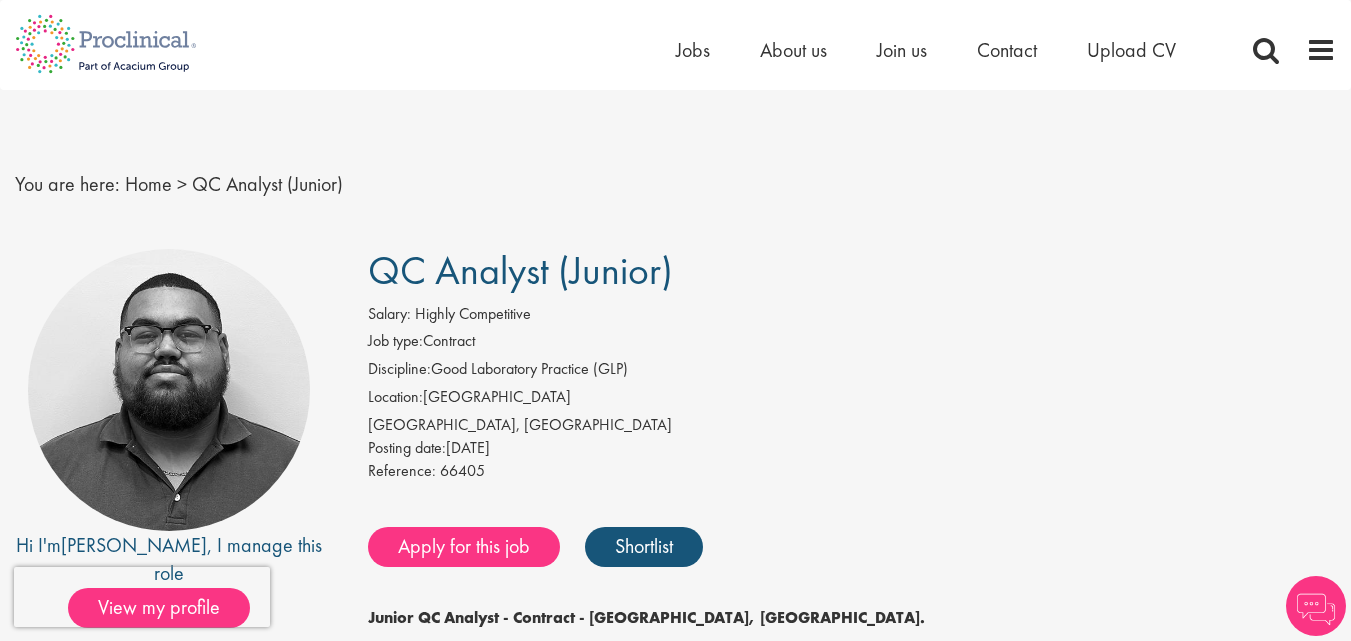 scroll, scrollTop: 0, scrollLeft: 0, axis: both 